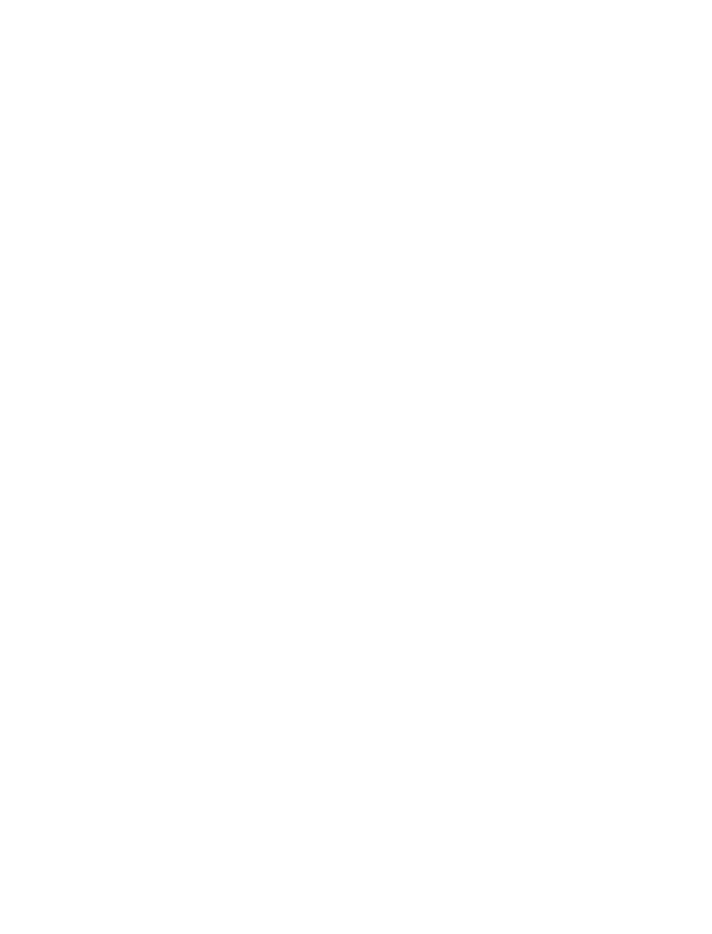 scroll, scrollTop: 0, scrollLeft: 0, axis: both 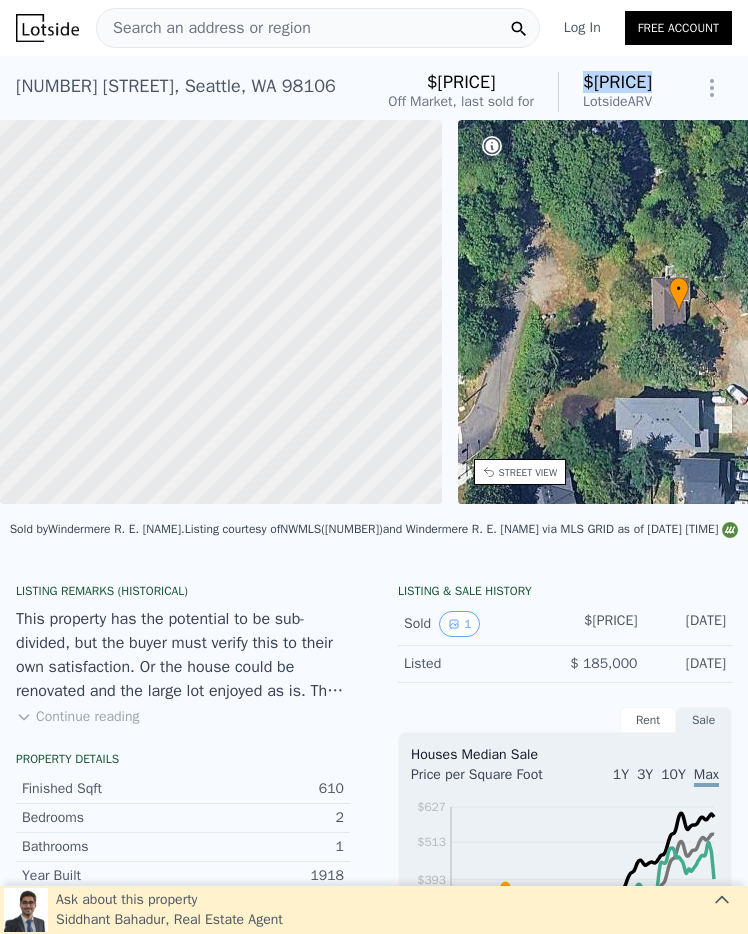 click on "$[PRICE] Off Market, last sold for $[PRICE] Lotside  ARV" at bounding box center [520, 92] 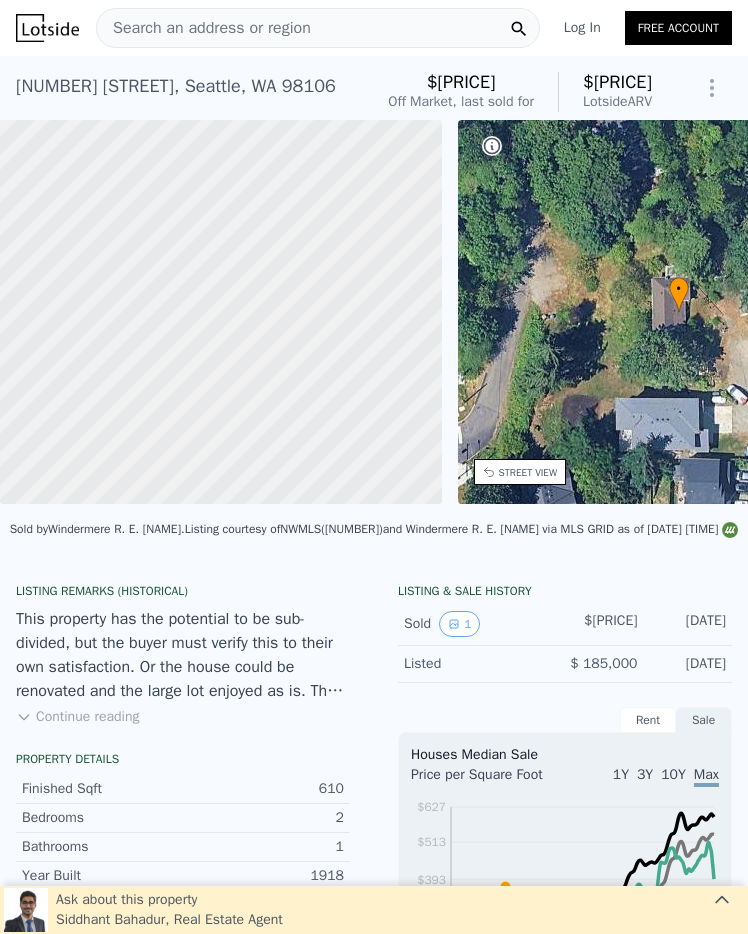drag, startPoint x: 423, startPoint y: 34, endPoint x: 416, endPoint y: 4, distance: 30.805843 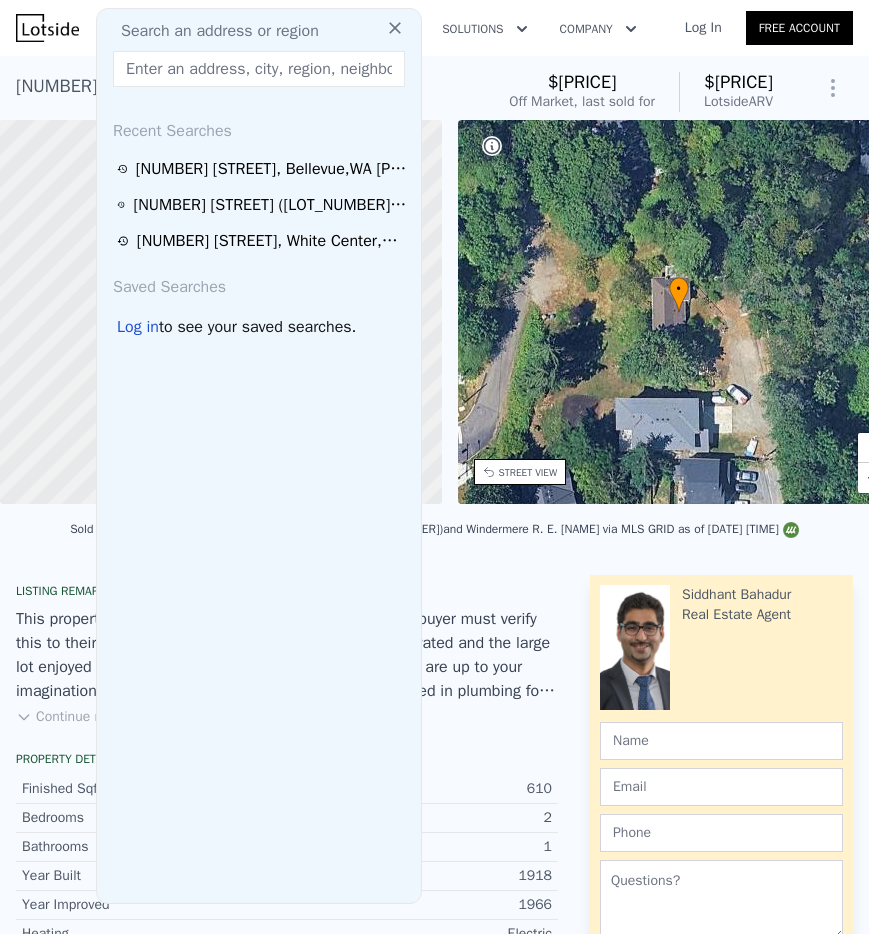 click 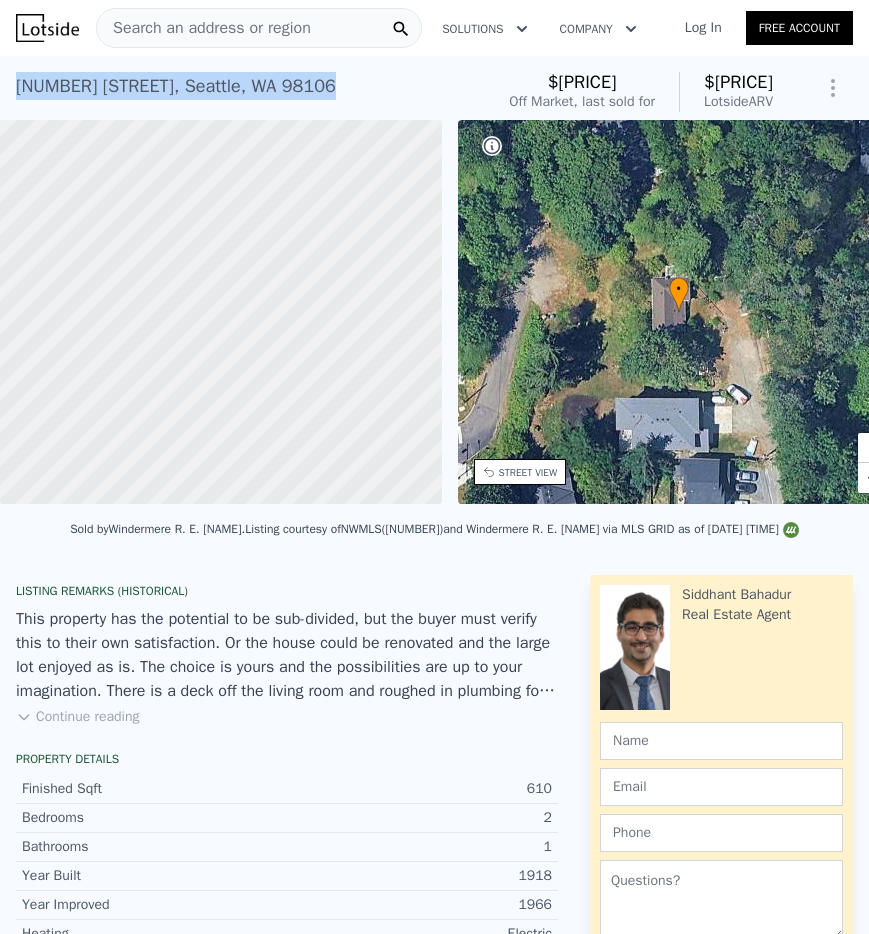 drag, startPoint x: 335, startPoint y: 87, endPoint x: 4, endPoint y: 83, distance: 331.02417 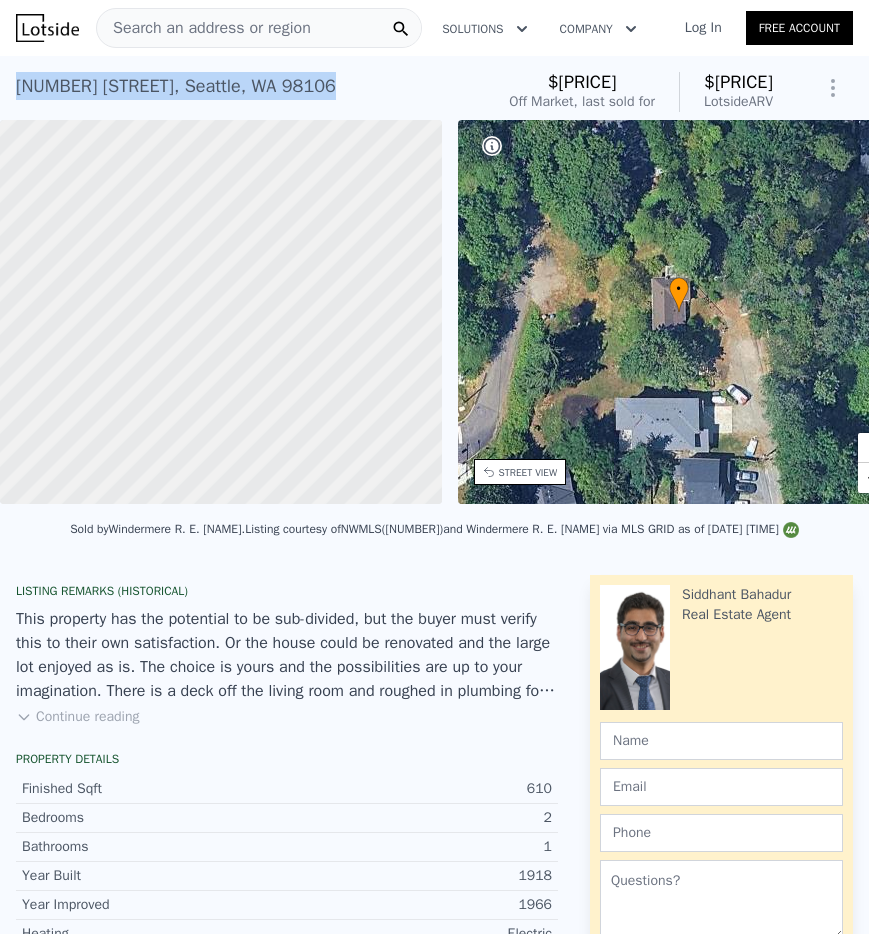 copy on "[NUMBER] [STREET], [CITY], [STATE] [POSTAL_CODE]" 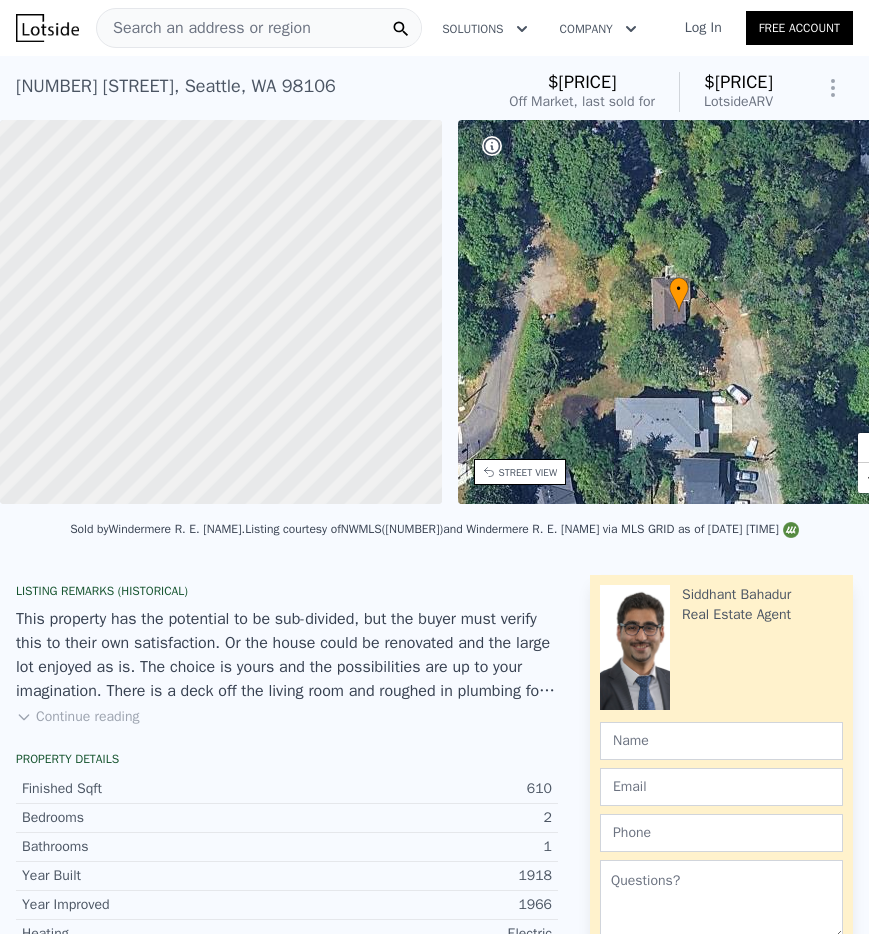 click on "Search an address or region" at bounding box center [204, 28] 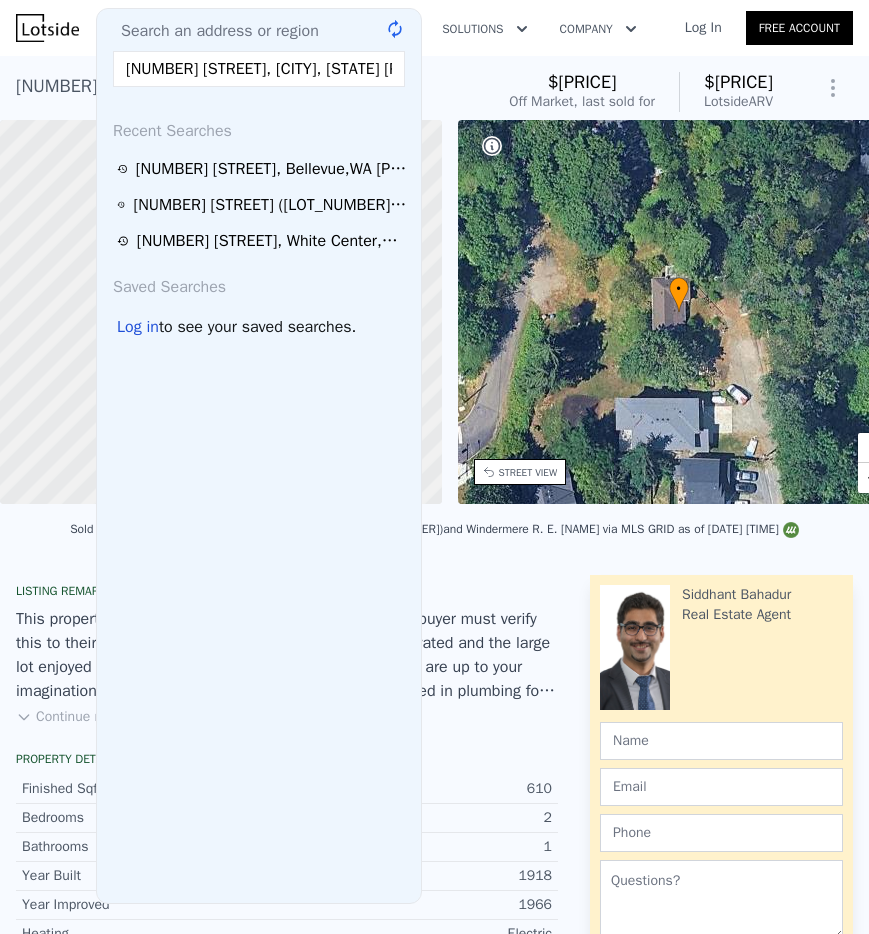 type on "[NUMBER] [STREET], [CITY], [STATE] [POSTAL_CODE], [COUNTRY]" 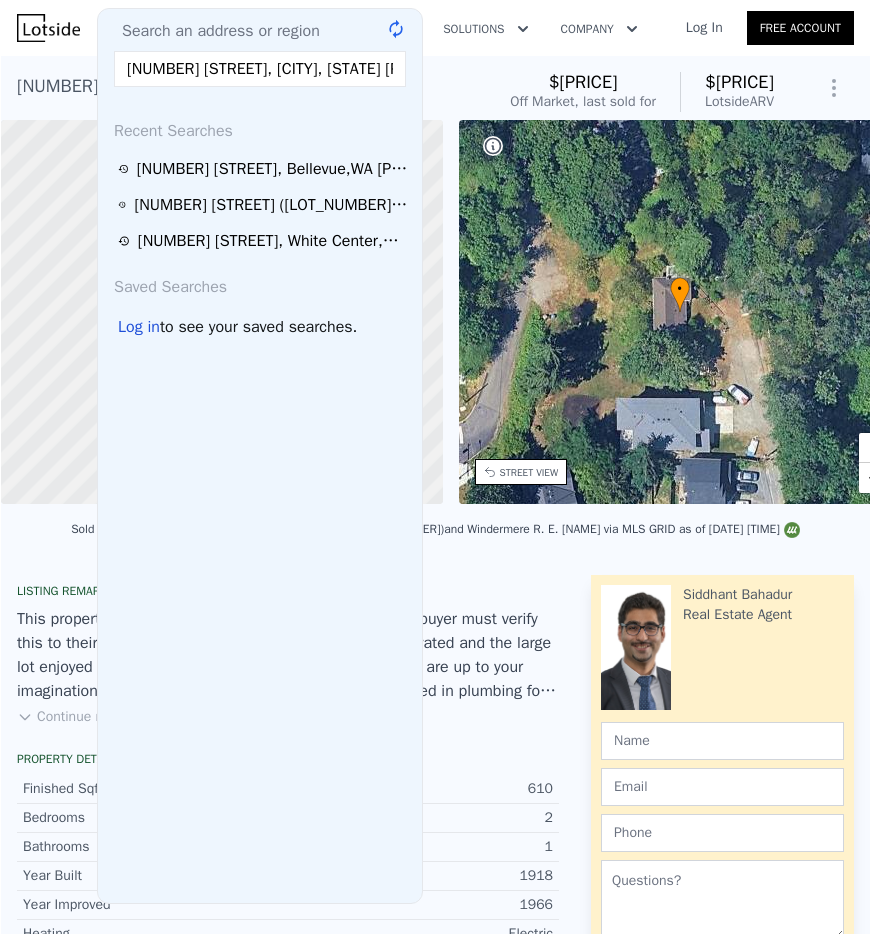 scroll, scrollTop: 0, scrollLeft: 158, axis: horizontal 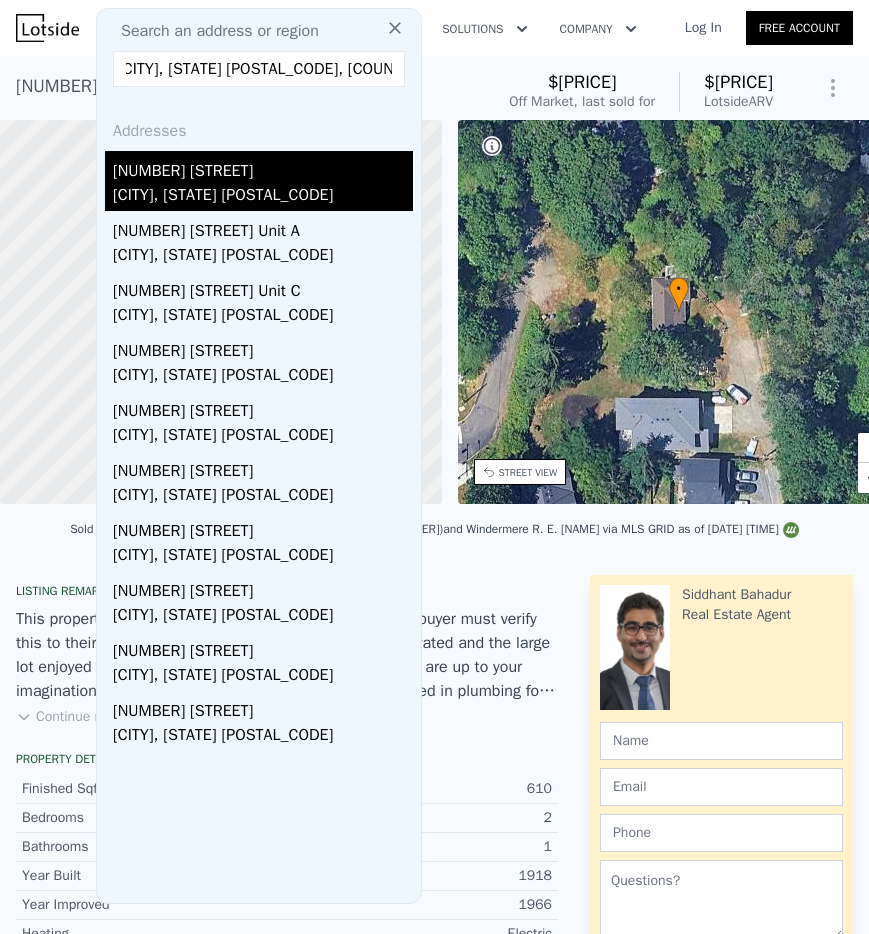 click on "[NUMBER] [STREET]" at bounding box center [263, 167] 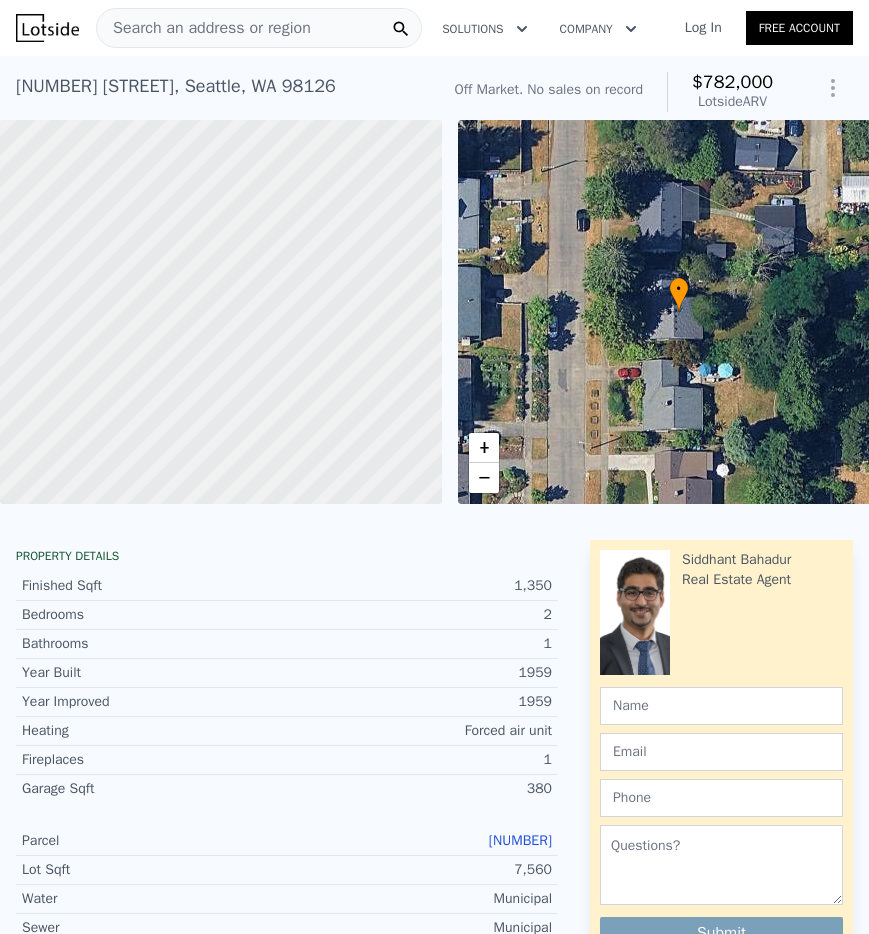 click on "$782,000" at bounding box center [732, 82] 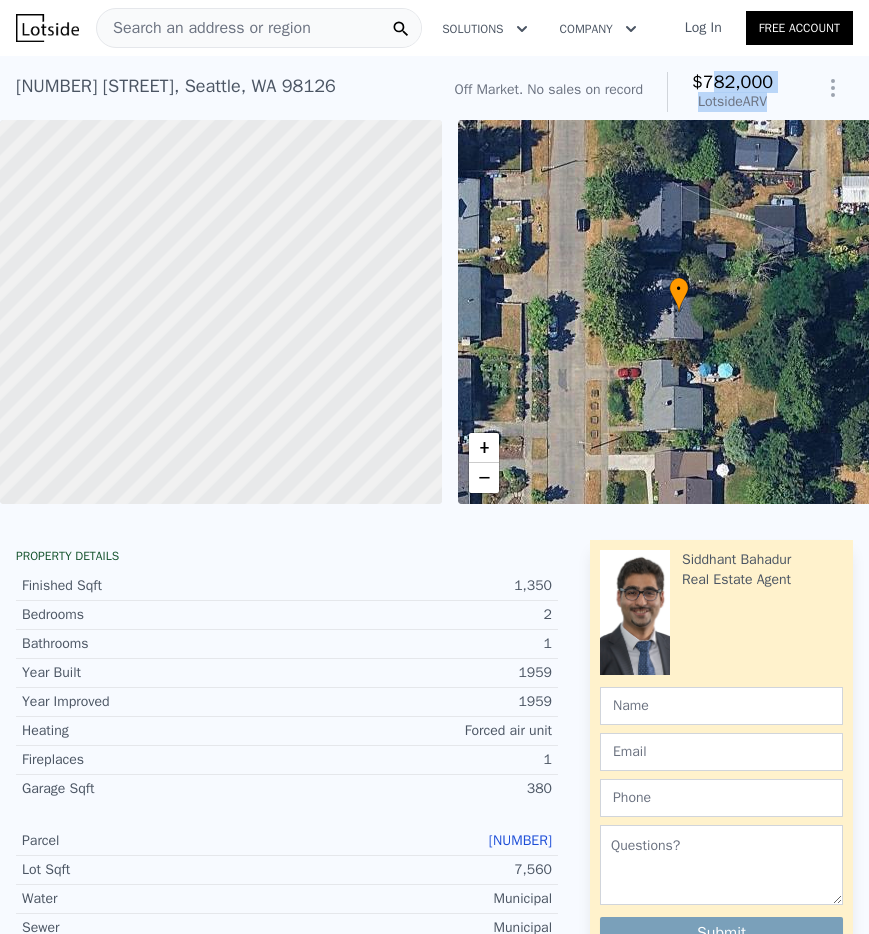 drag, startPoint x: 784, startPoint y: 86, endPoint x: 707, endPoint y: 74, distance: 77.92946 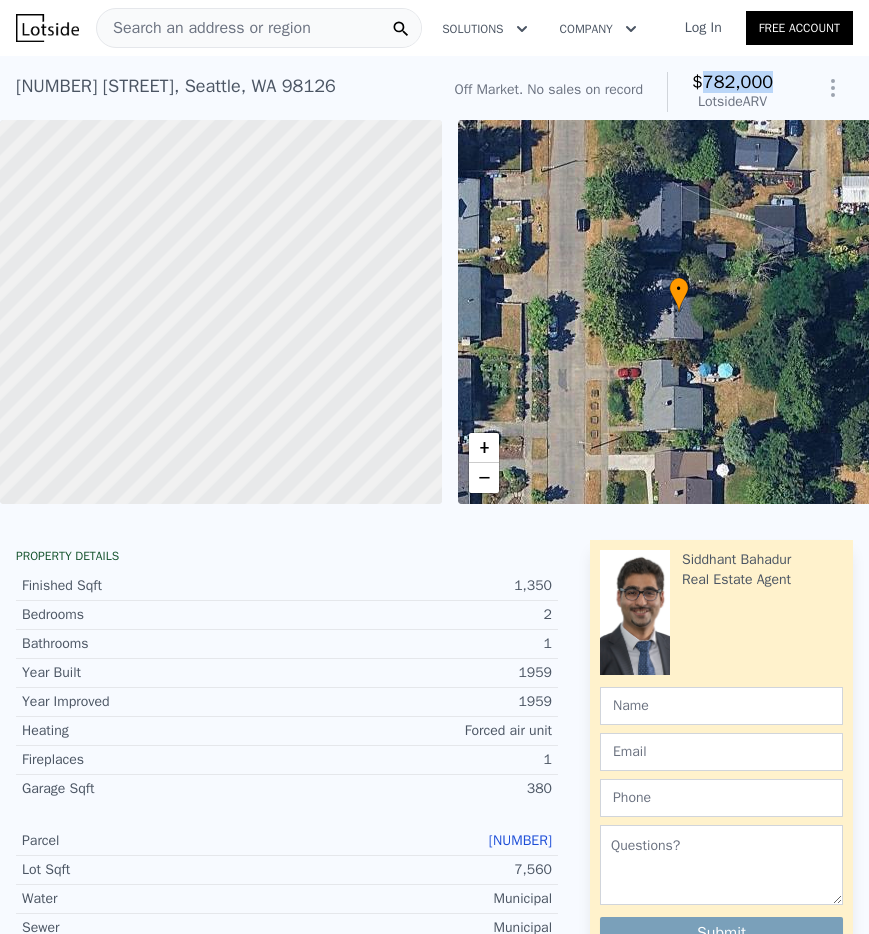 drag, startPoint x: 755, startPoint y: 76, endPoint x: 694, endPoint y: 76, distance: 61 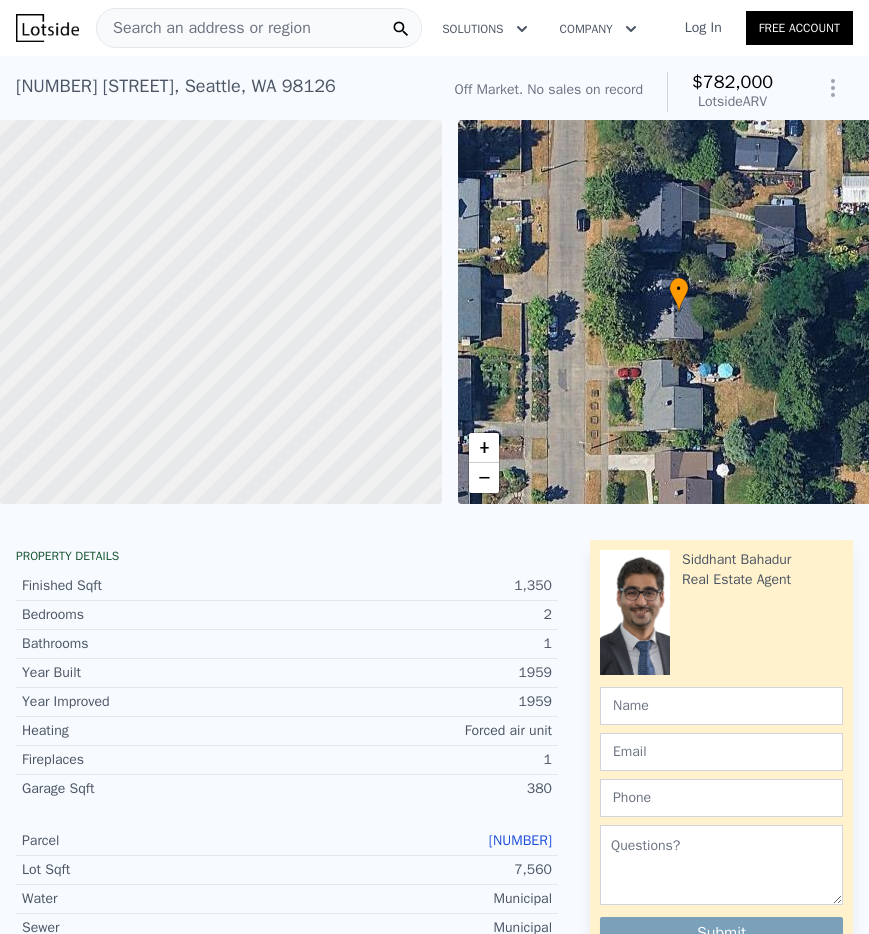 click on "Off Market. No sales on record $[PRICE] Lotside  ARV" at bounding box center (614, 92) 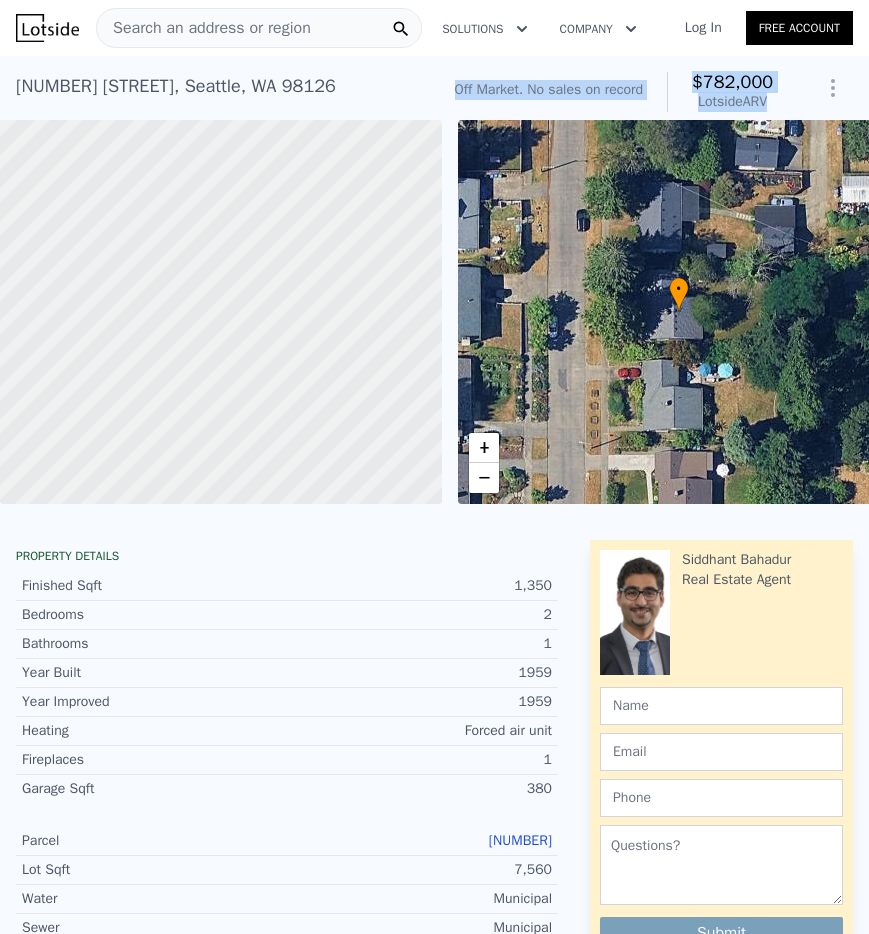 drag, startPoint x: 793, startPoint y: 84, endPoint x: 662, endPoint y: 83, distance: 131.00381 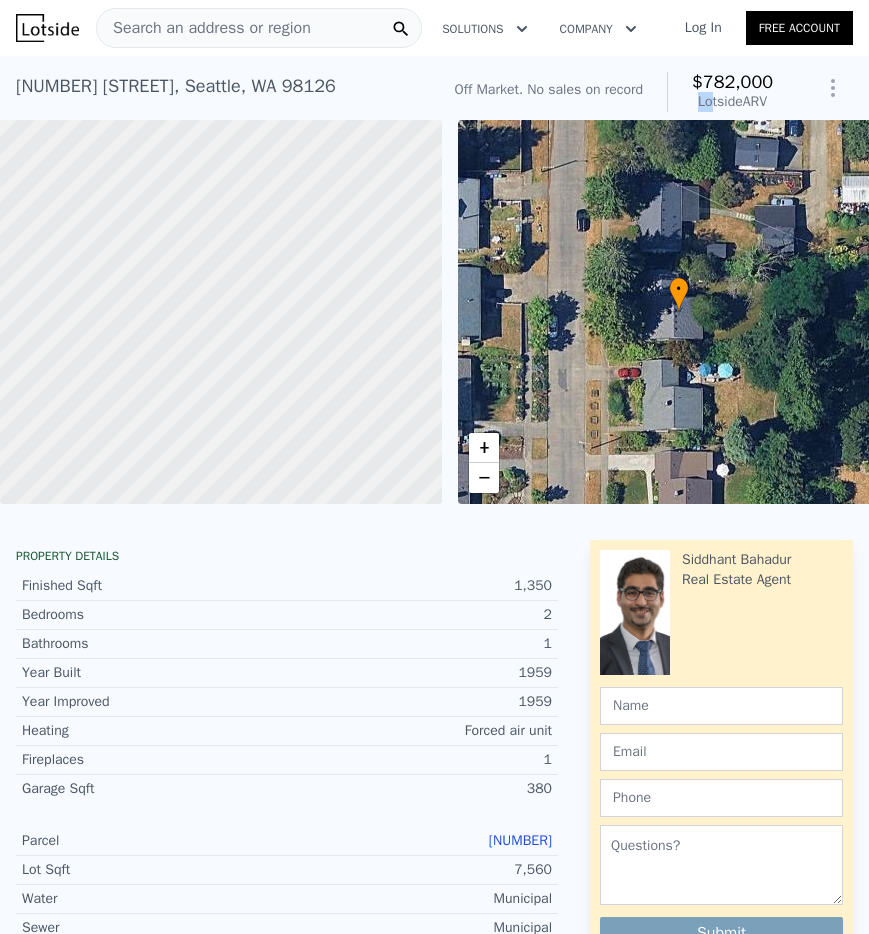 drag, startPoint x: 782, startPoint y: 75, endPoint x: 708, endPoint y: 92, distance: 75.9276 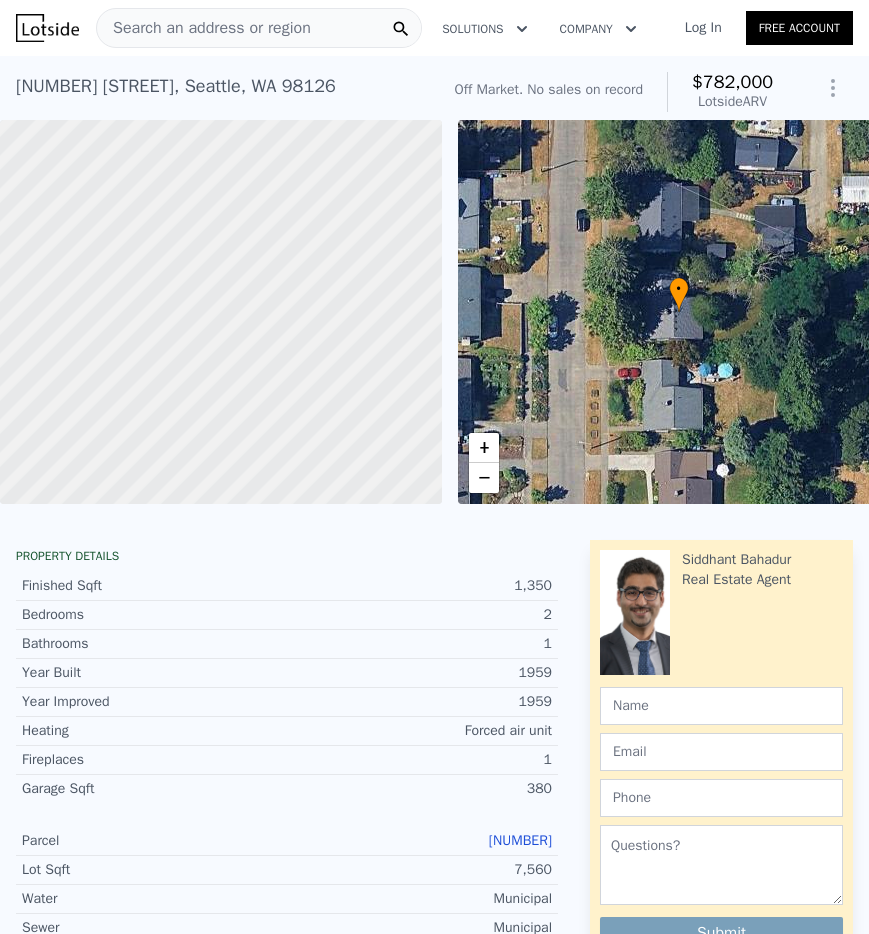 click on "$782,000" at bounding box center (732, 82) 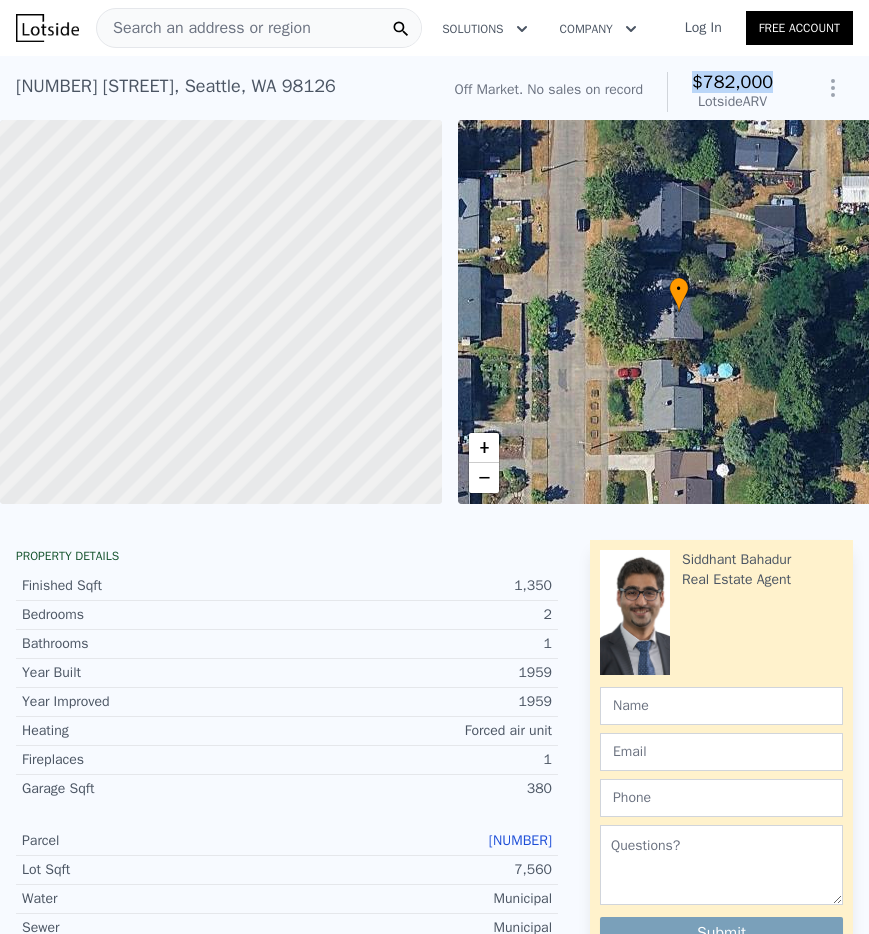 drag, startPoint x: 772, startPoint y: 78, endPoint x: 689, endPoint y: 80, distance: 83.02409 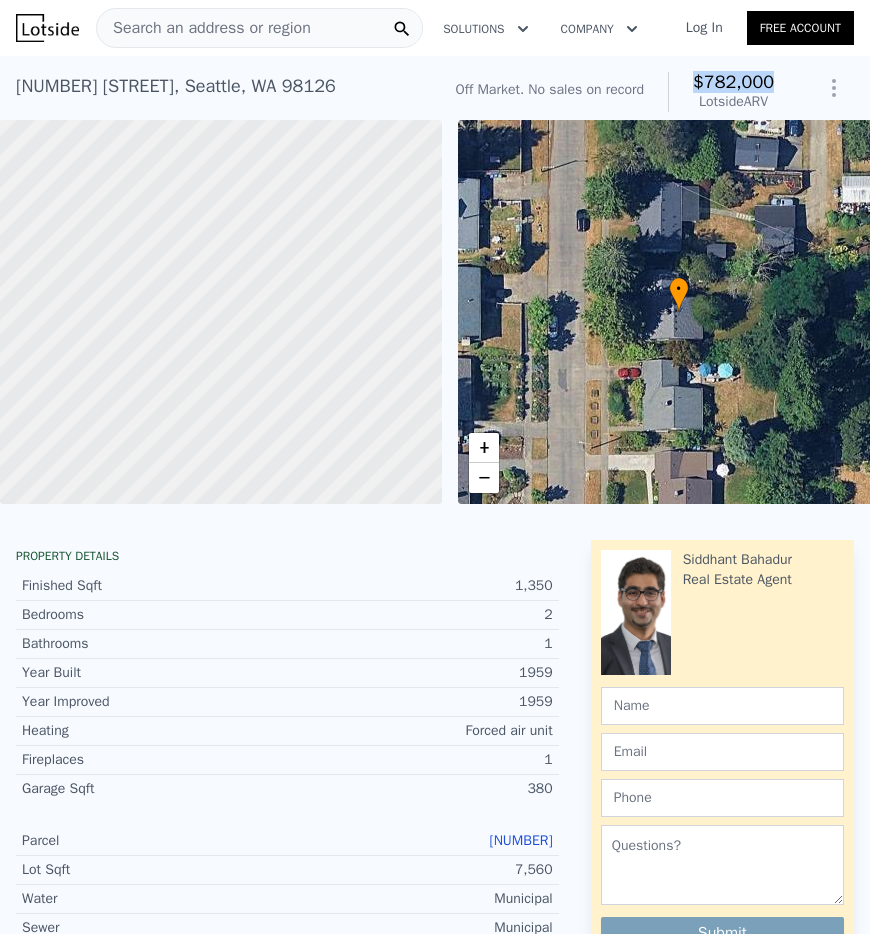 click on "Bedrooms" at bounding box center (154, 615) 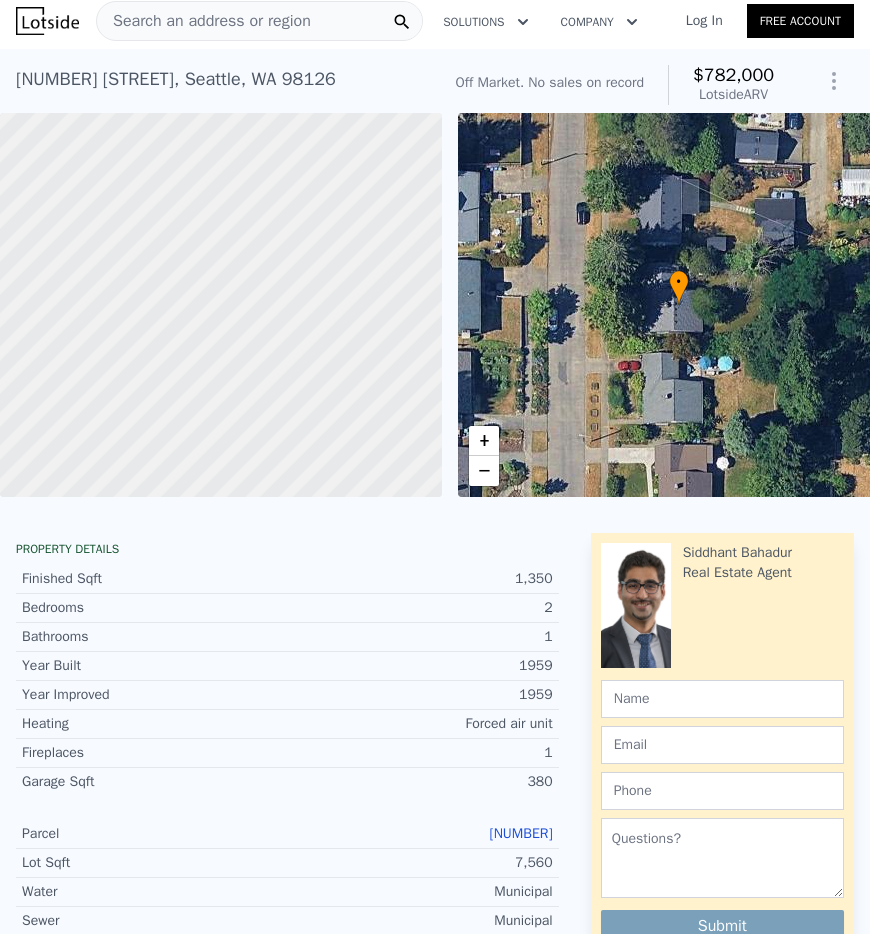scroll, scrollTop: 0, scrollLeft: 0, axis: both 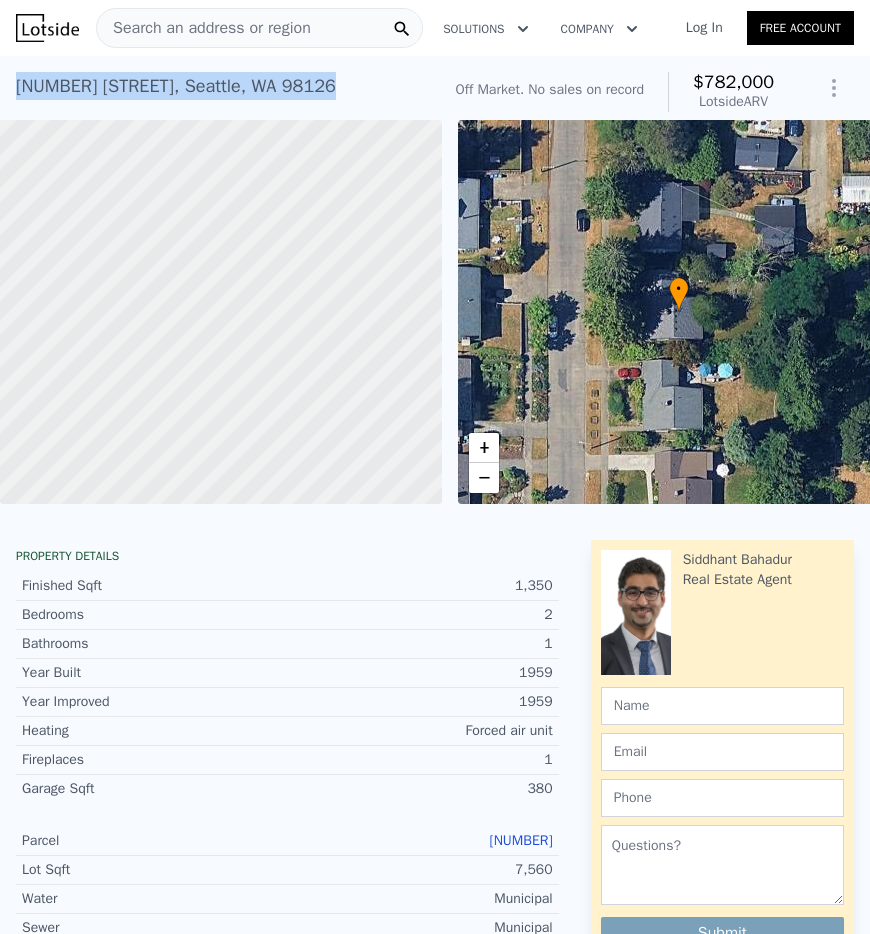 drag, startPoint x: 358, startPoint y: 89, endPoint x: 66, endPoint y: 115, distance: 293.15524 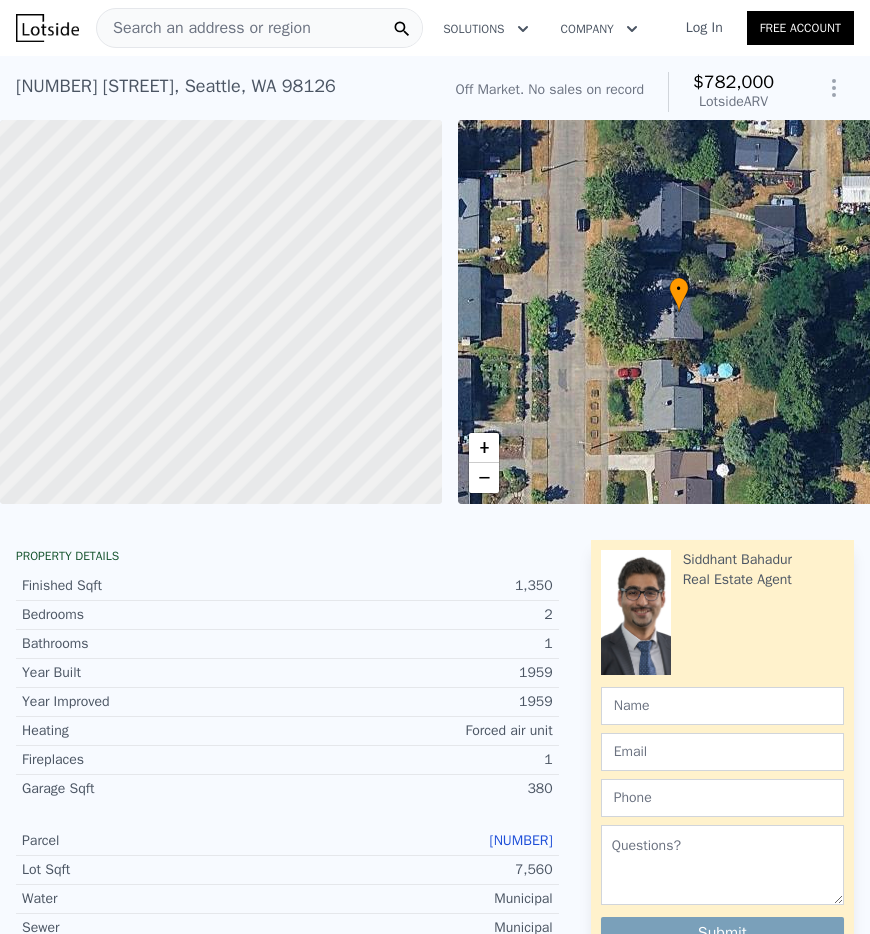 click on "Search an address or region" at bounding box center [259, 28] 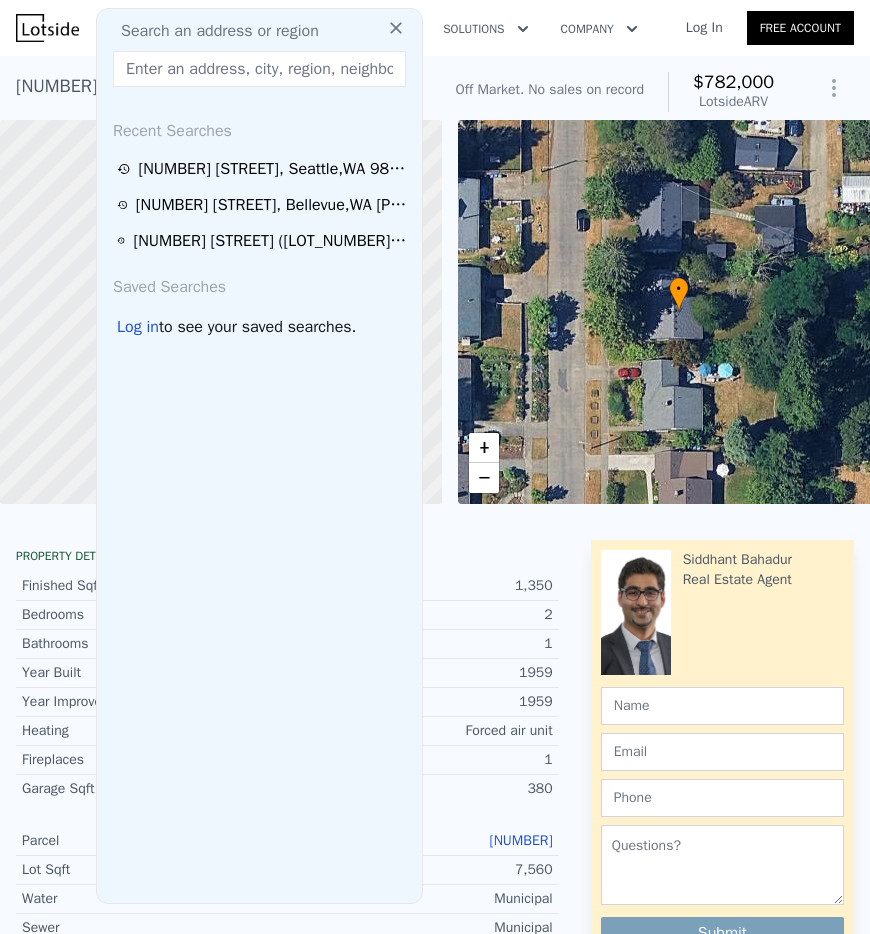 type on "[NUMBER] [STREET], [CITY], [STATE] [POSTAL_CODE], [COUNTRY]" 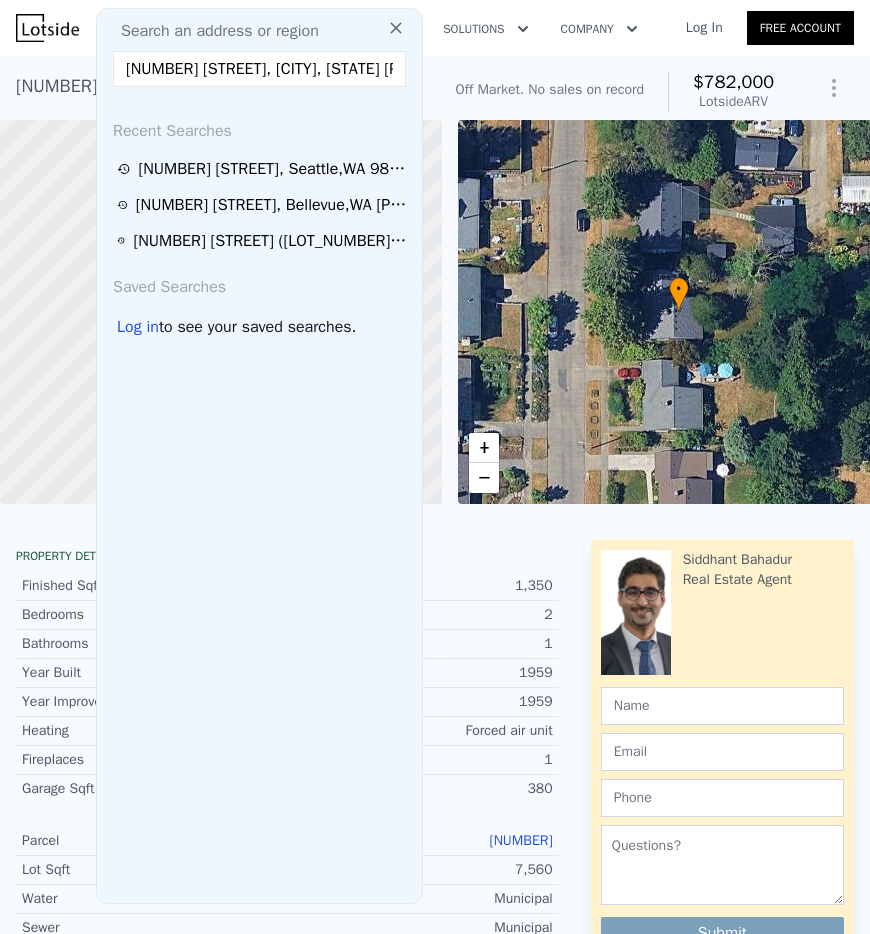 scroll, scrollTop: 0, scrollLeft: 77, axis: horizontal 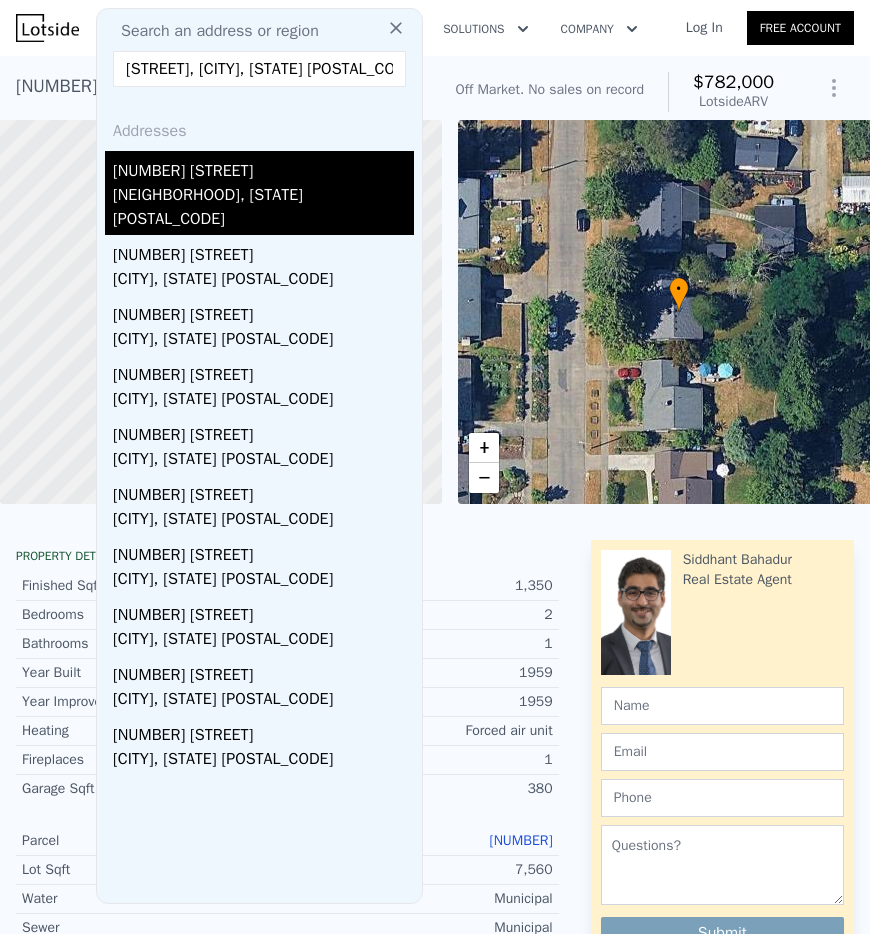 click on "[NUMBER] [STREET]" at bounding box center [263, 167] 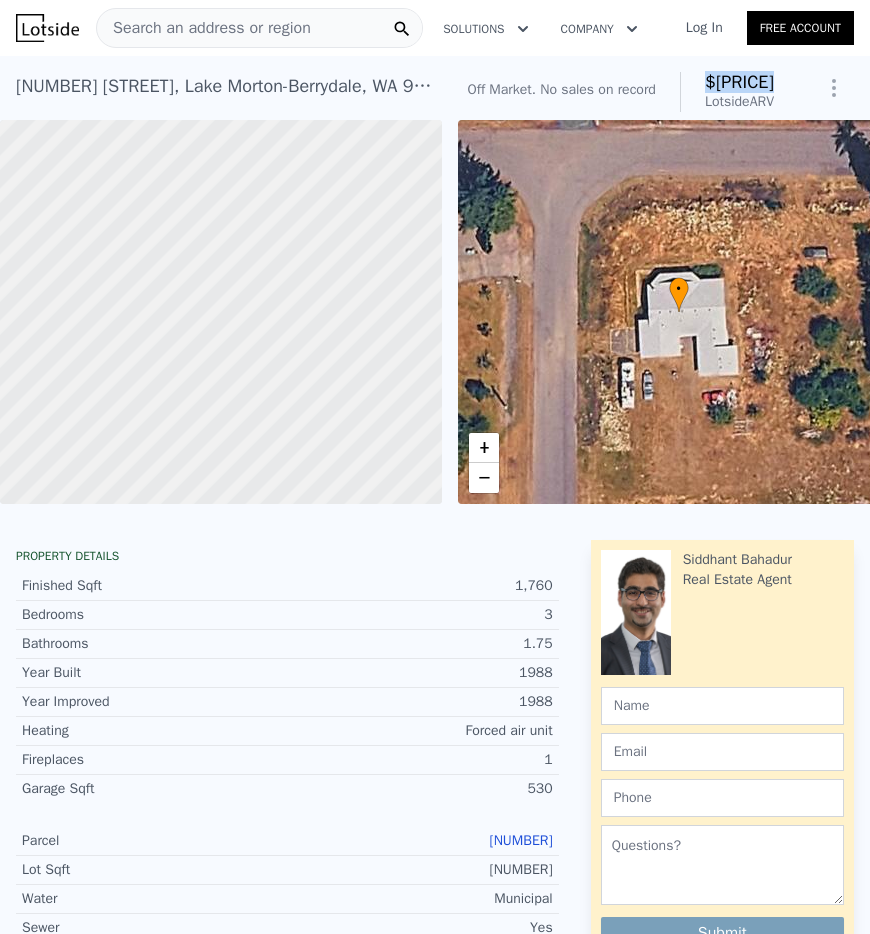 drag, startPoint x: 759, startPoint y: 83, endPoint x: 690, endPoint y: 82, distance: 69.00725 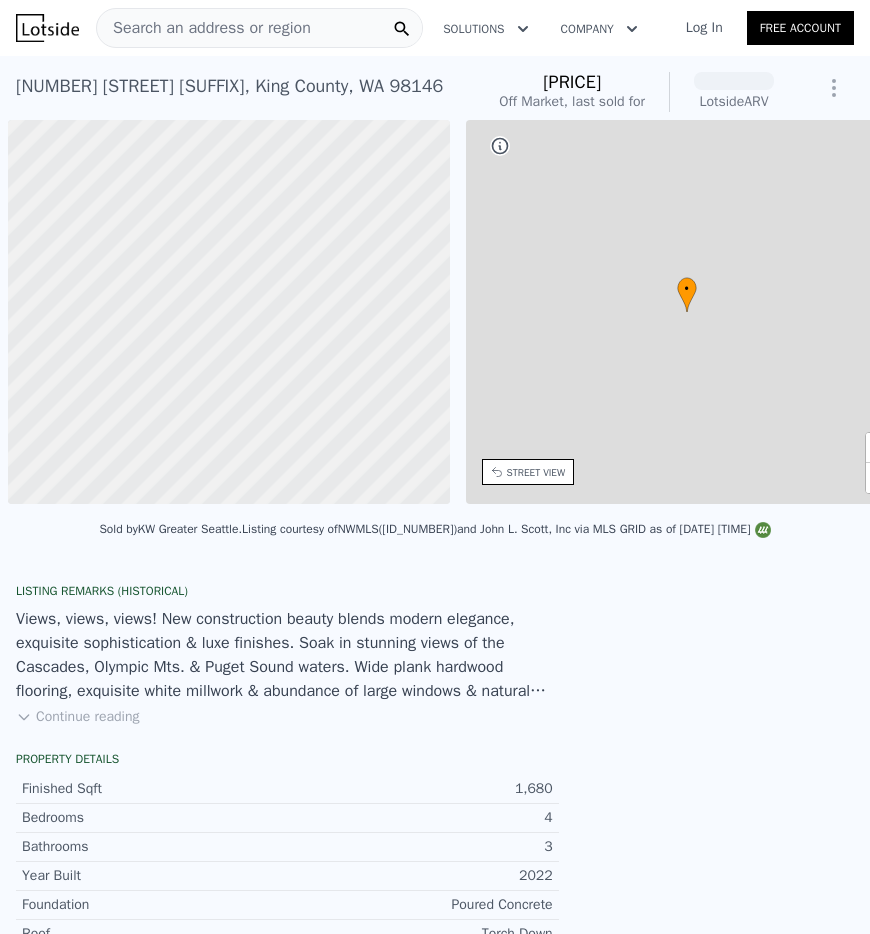scroll, scrollTop: 0, scrollLeft: 0, axis: both 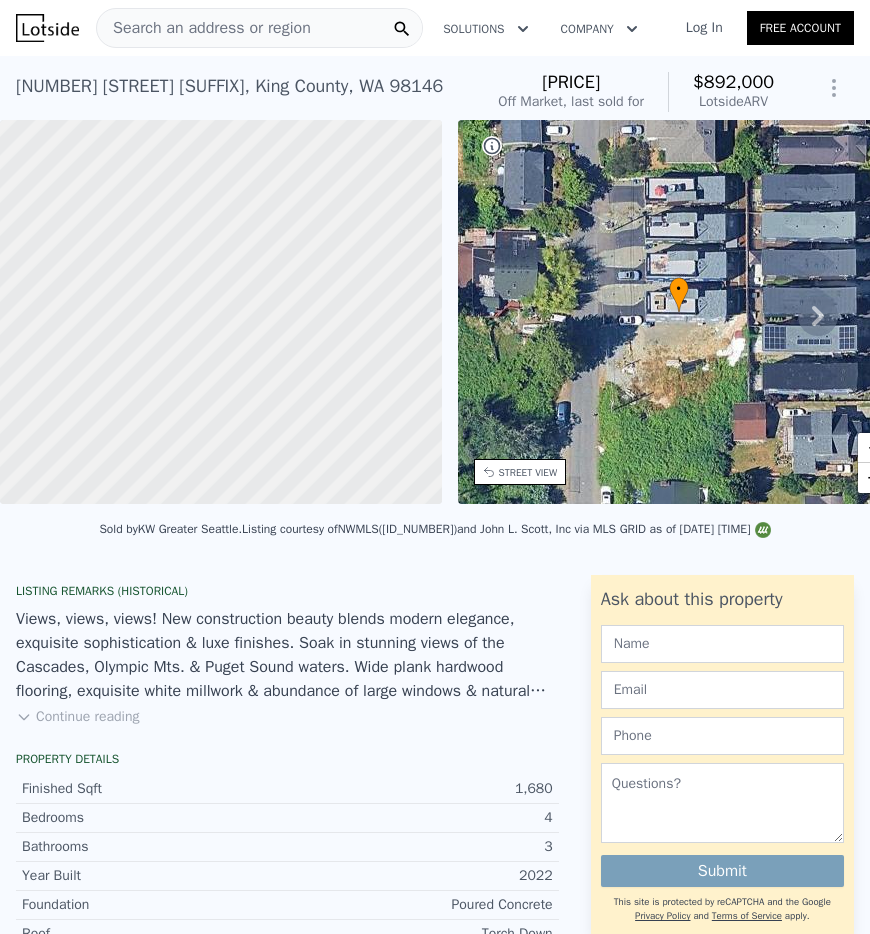 click on "$892,000" at bounding box center [733, 82] 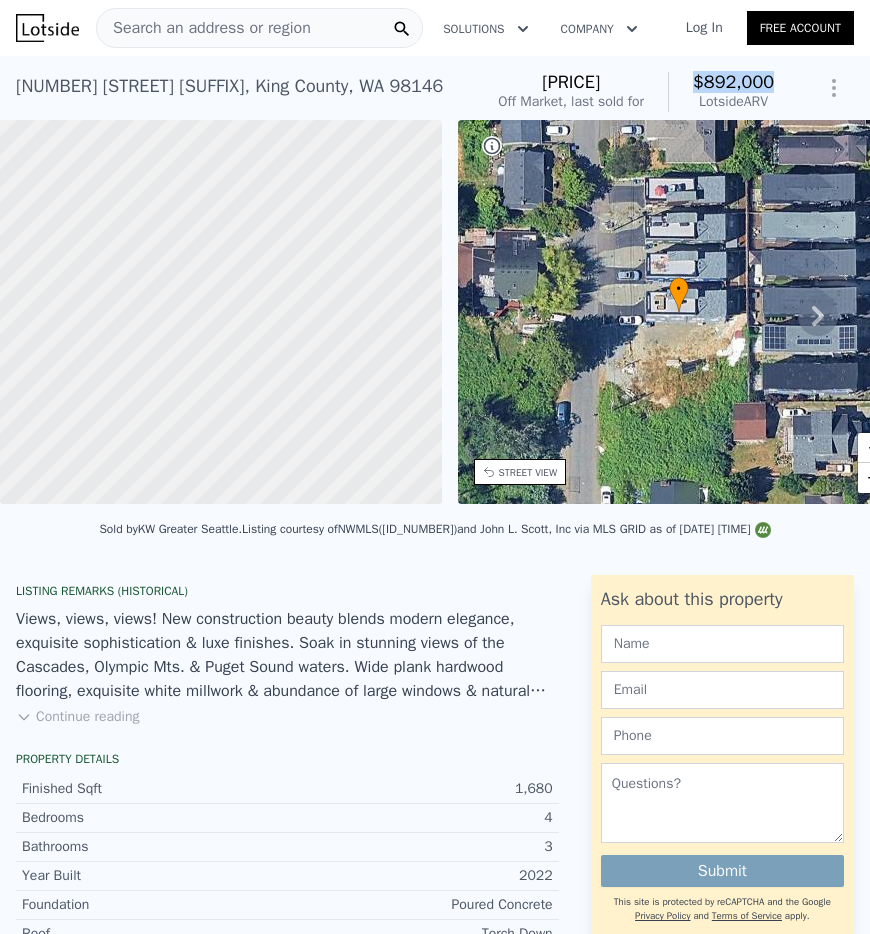 drag, startPoint x: 600, startPoint y: 76, endPoint x: 680, endPoint y: 75, distance: 80.00625 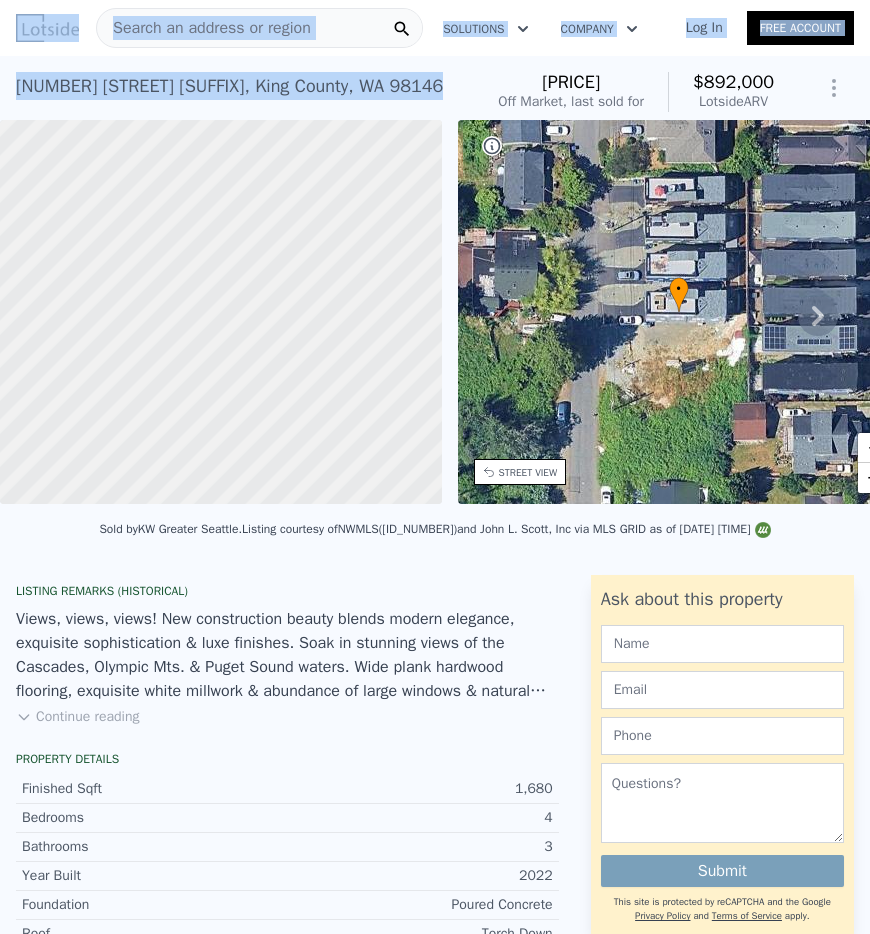 drag, startPoint x: 92, startPoint y: 82, endPoint x: 189, endPoint y: 90, distance: 97.32934 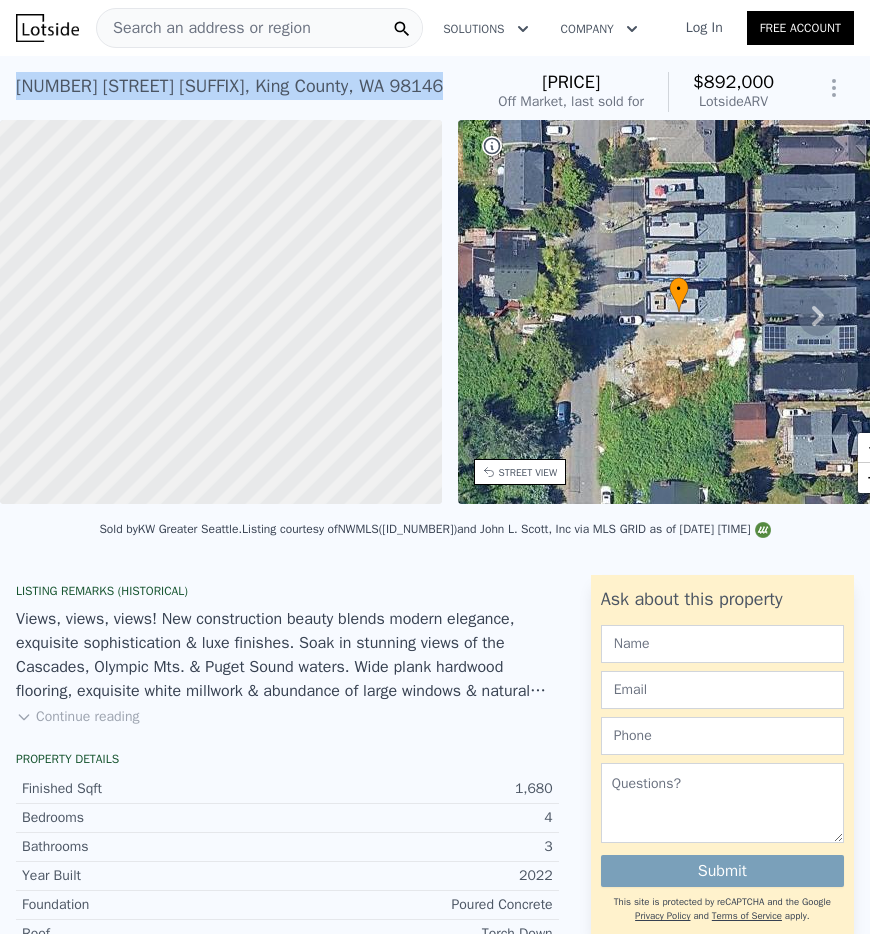 drag, startPoint x: 394, startPoint y: 93, endPoint x: 24, endPoint y: 84, distance: 370.10944 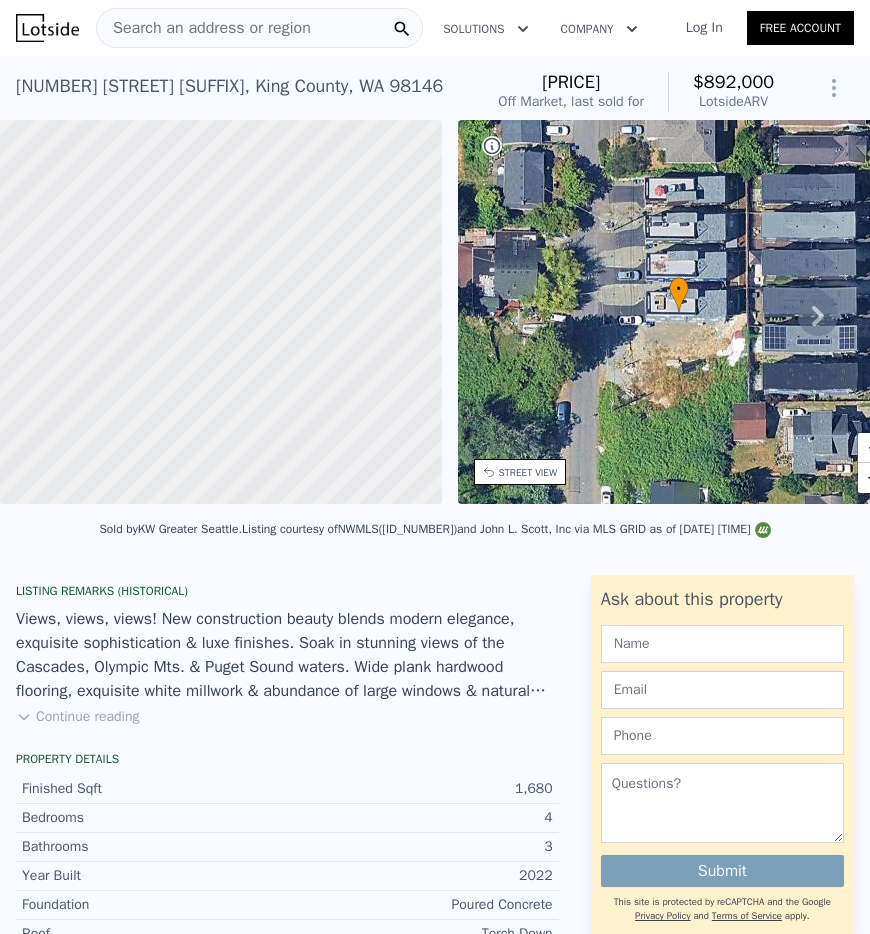 click on "Search an address or region" at bounding box center [204, 28] 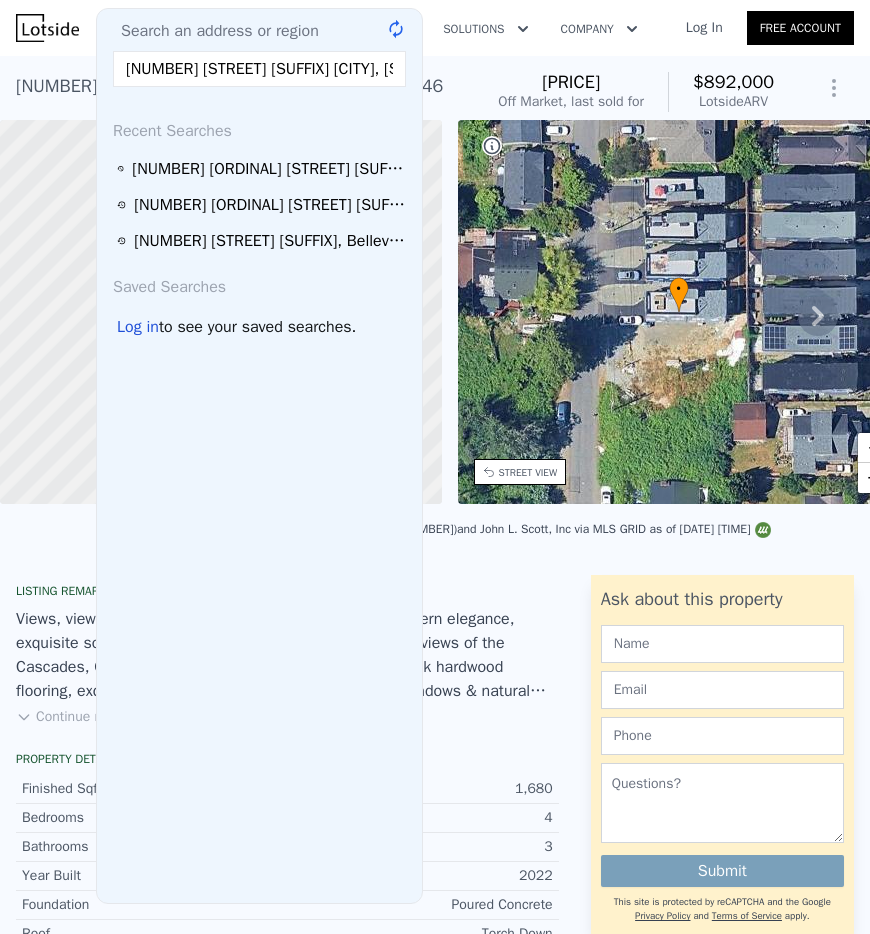 scroll, scrollTop: 0, scrollLeft: 117, axis: horizontal 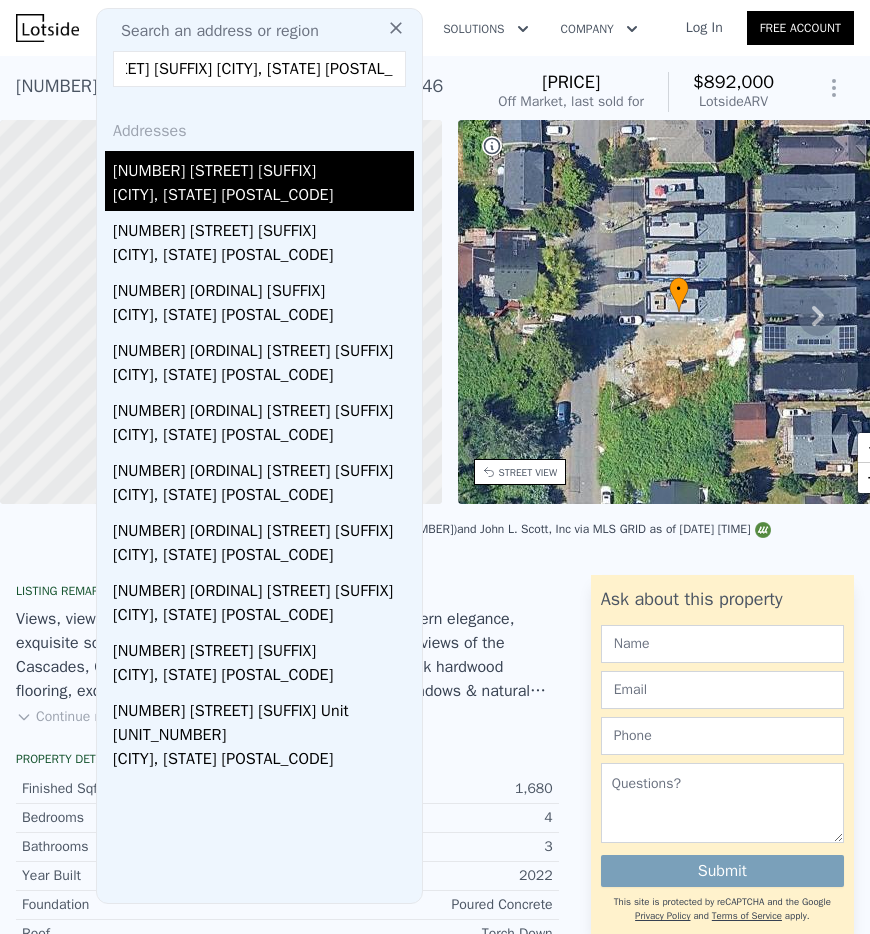 type on "1534 Lake Washington Blvd S Seattle, WA 98144" 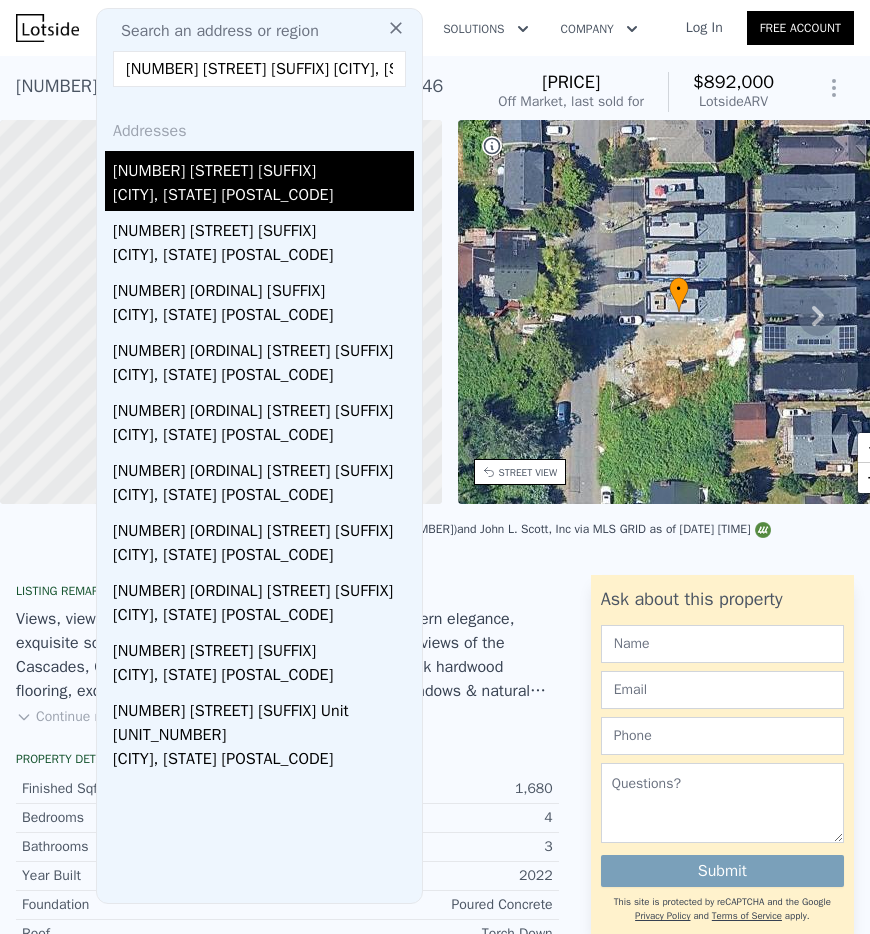 click on "Seattle, WA 98144" at bounding box center [263, 197] 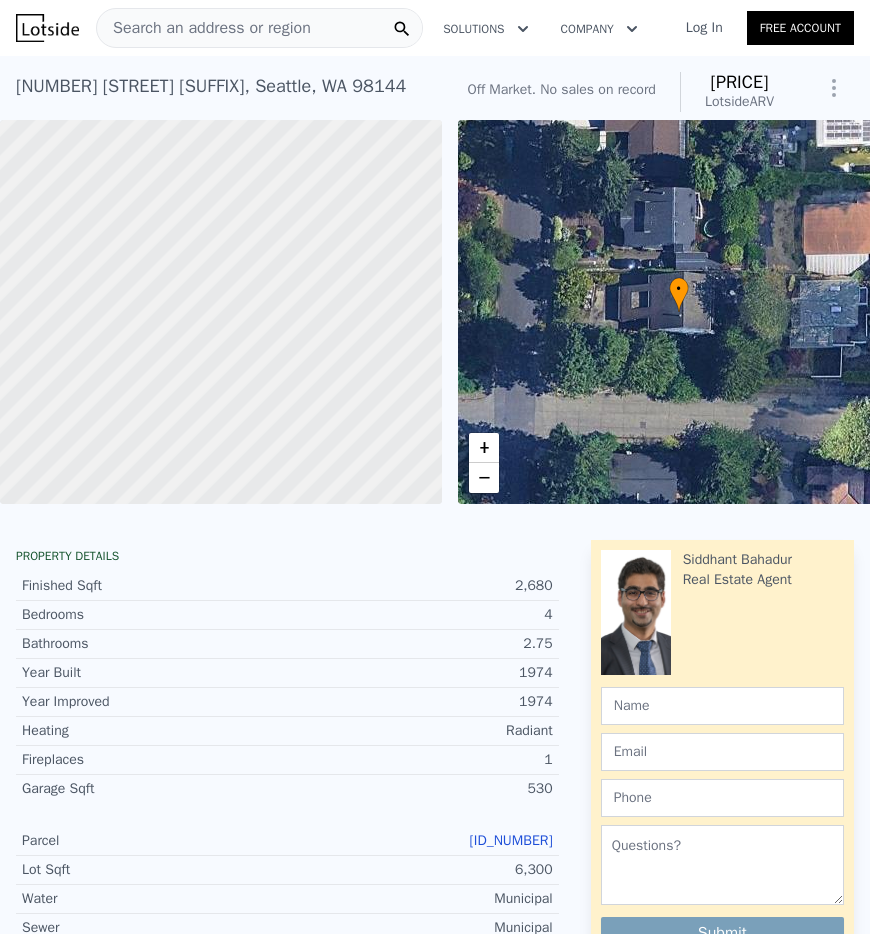 drag, startPoint x: 770, startPoint y: 82, endPoint x: 677, endPoint y: 81, distance: 93.00538 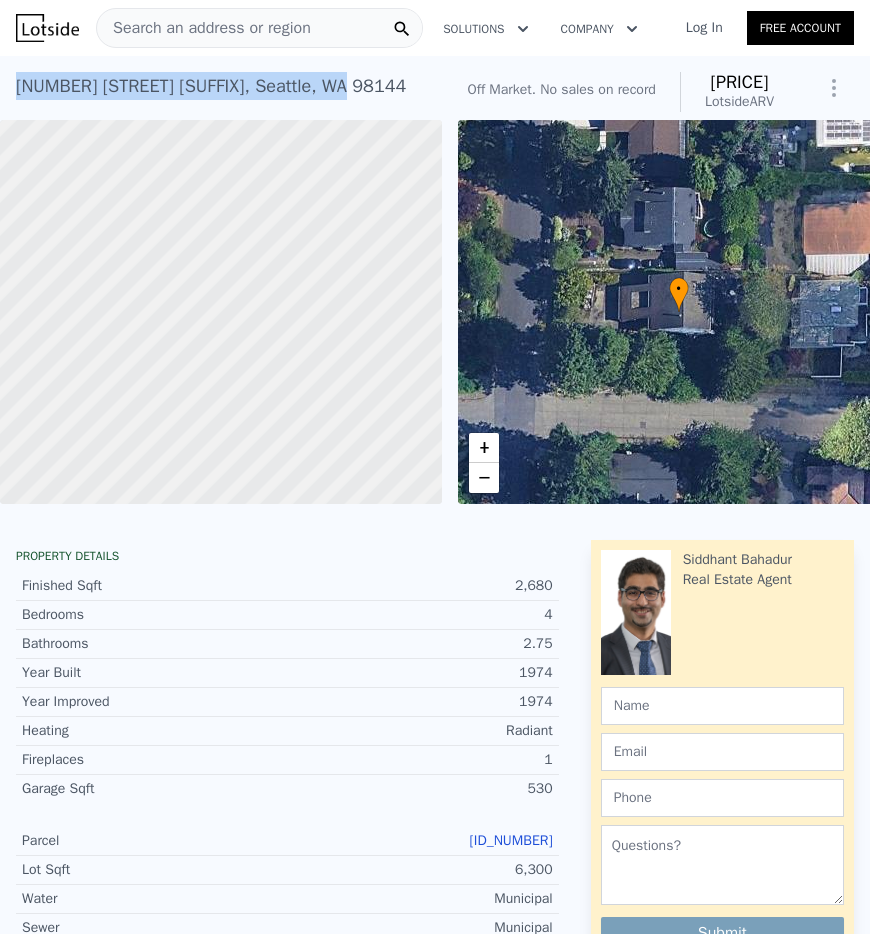 drag, startPoint x: 249, startPoint y: 84, endPoint x: 16, endPoint y: 84, distance: 233 